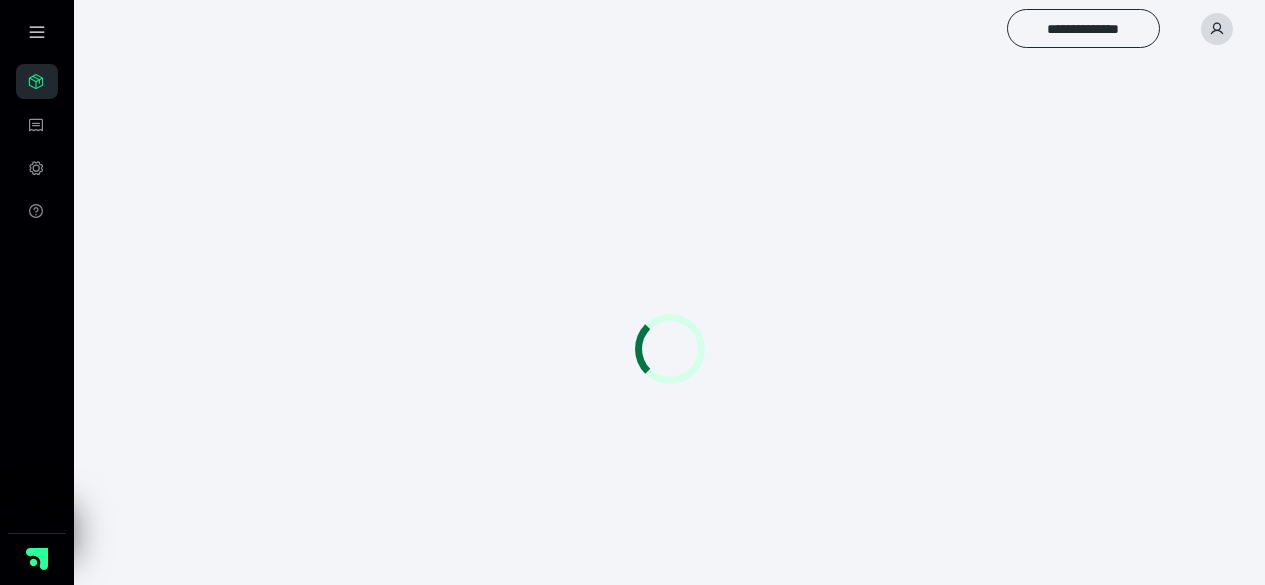 scroll, scrollTop: 0, scrollLeft: 0, axis: both 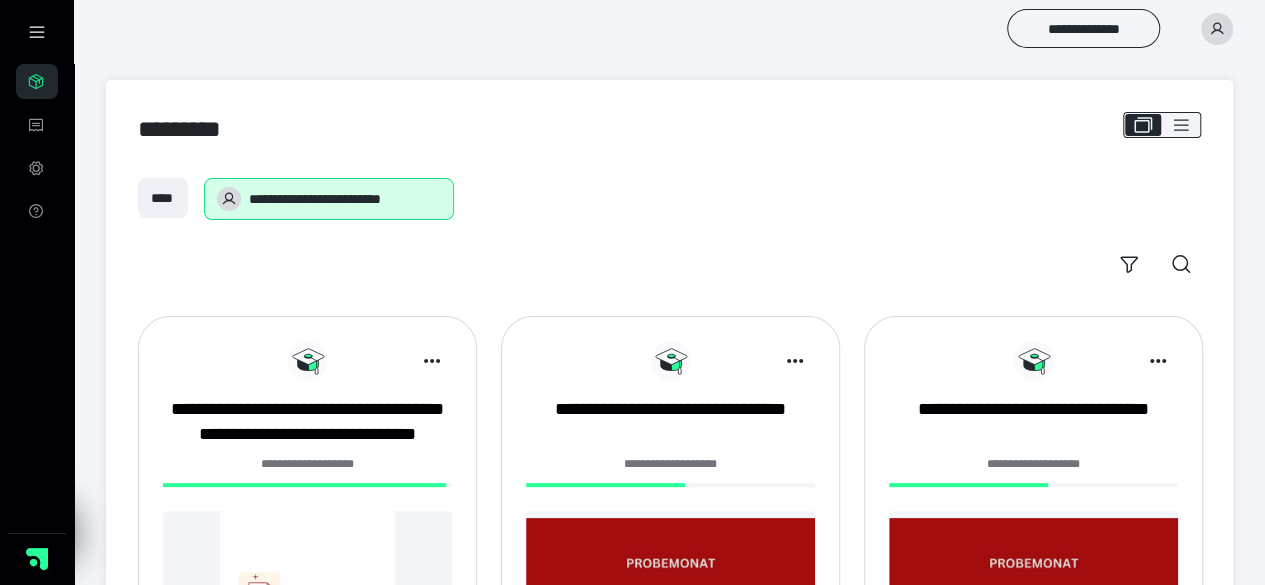 click on "**********" at bounding box center [307, 475] 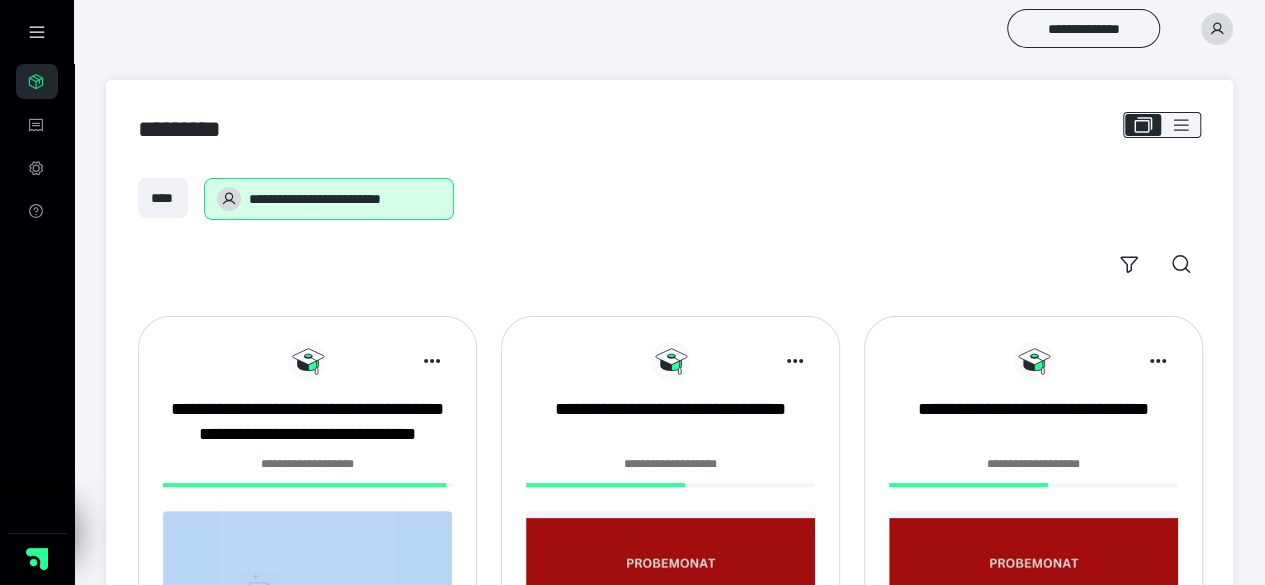 click on "**********" at bounding box center [307, 475] 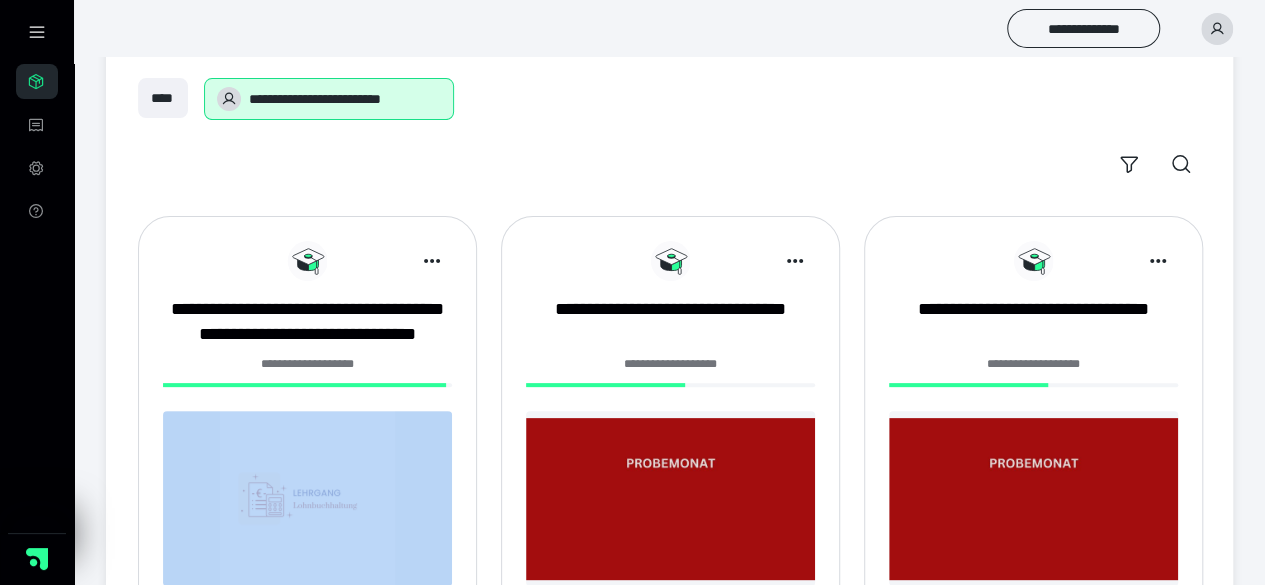 click at bounding box center [307, 498] 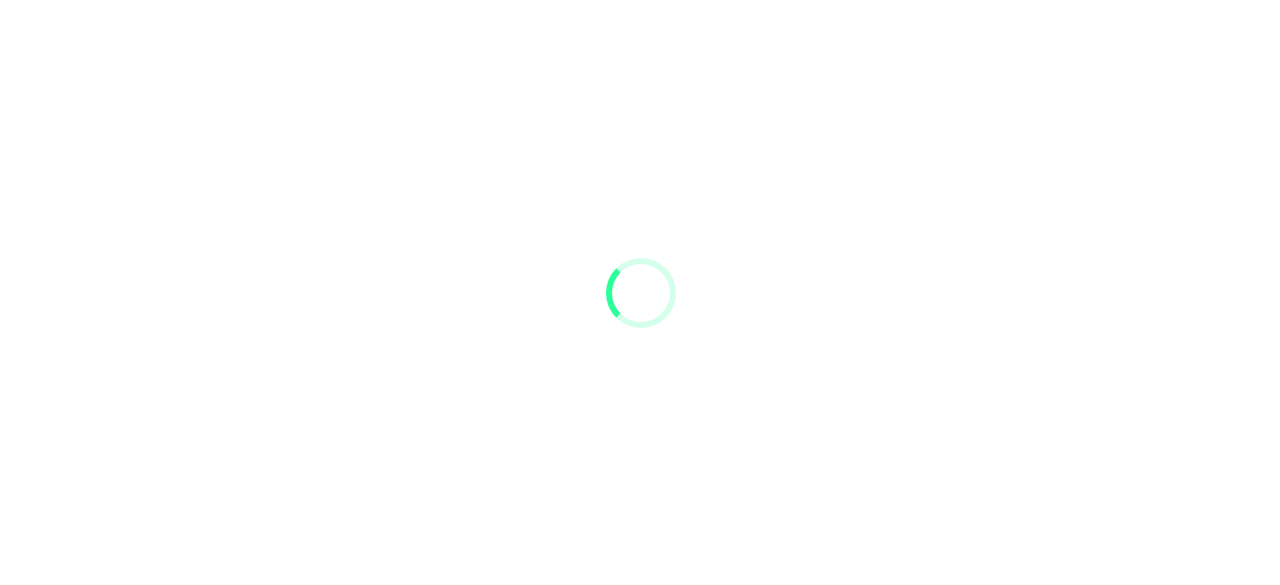 scroll, scrollTop: 0, scrollLeft: 0, axis: both 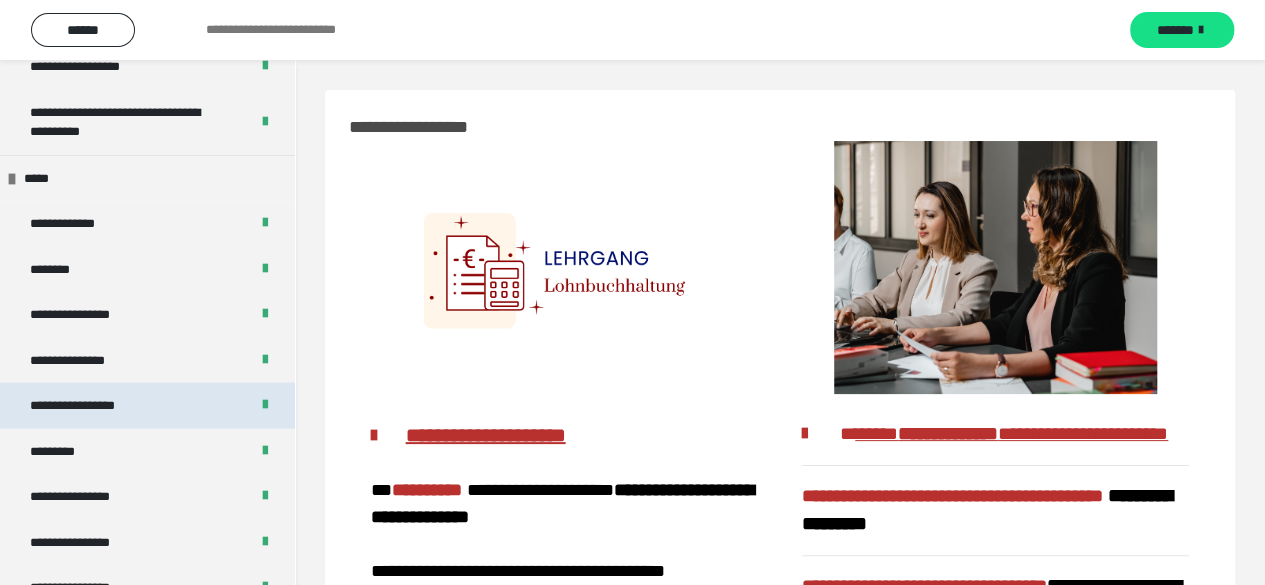 click on "**********" at bounding box center [93, 406] 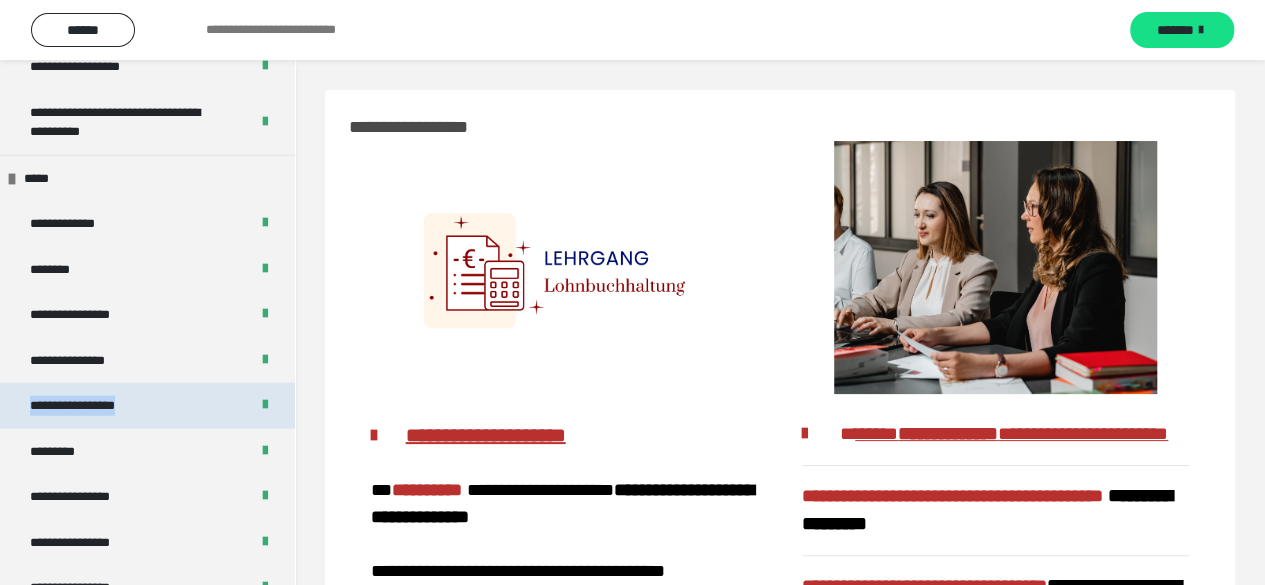 click on "**********" at bounding box center (93, 406) 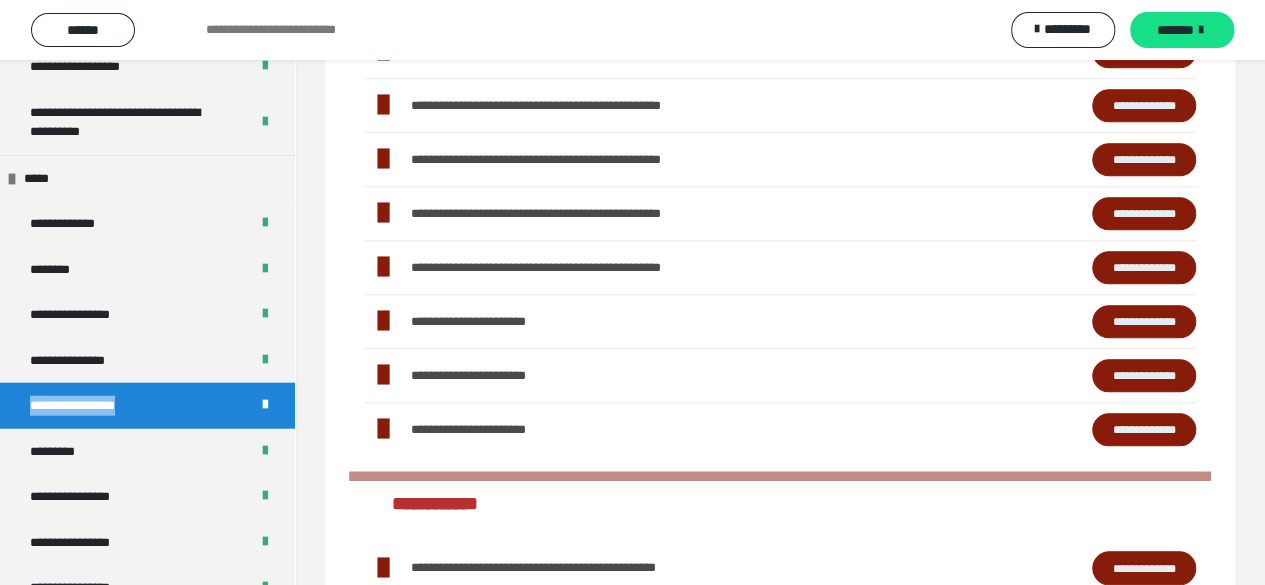 scroll, scrollTop: 900, scrollLeft: 0, axis: vertical 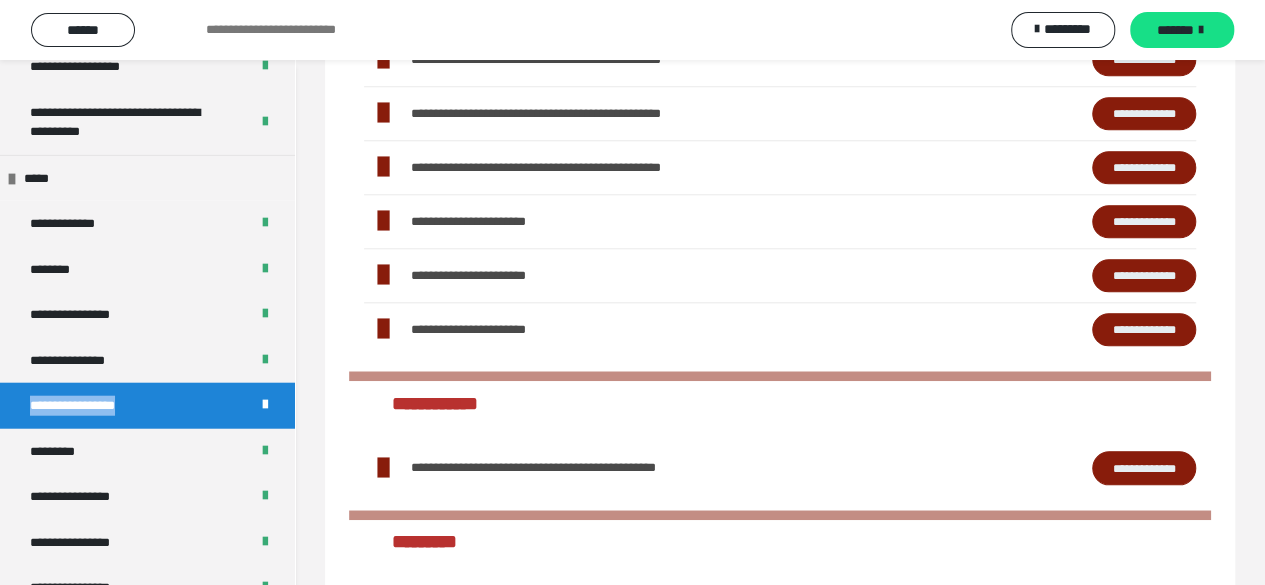 click on "**********" at bounding box center [1144, 221] 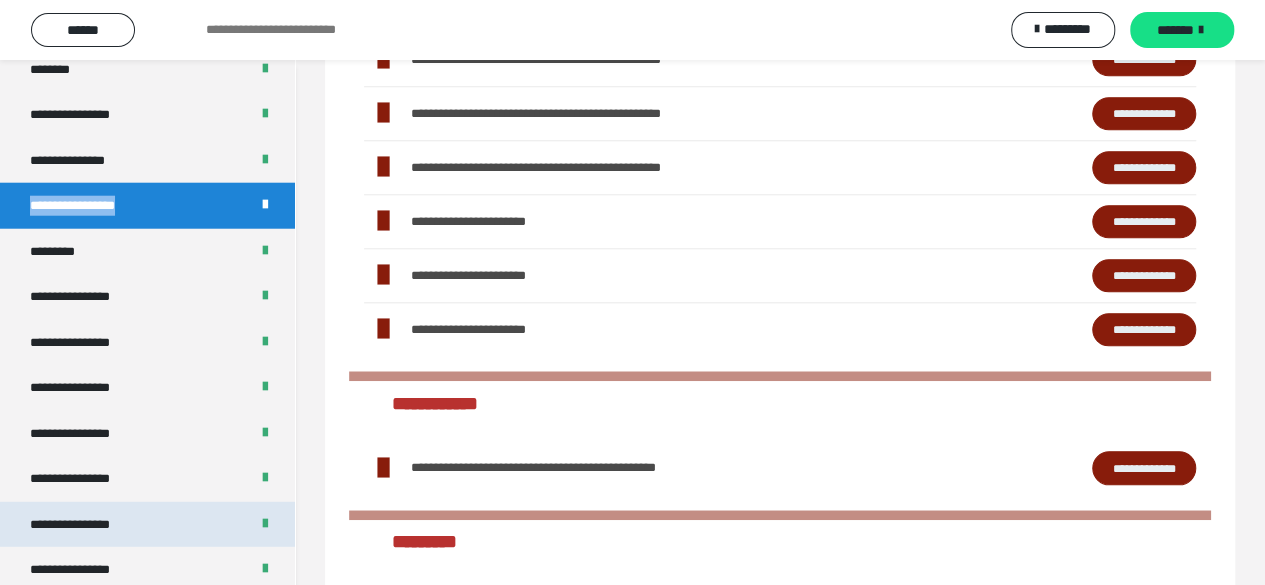 scroll, scrollTop: 2619, scrollLeft: 0, axis: vertical 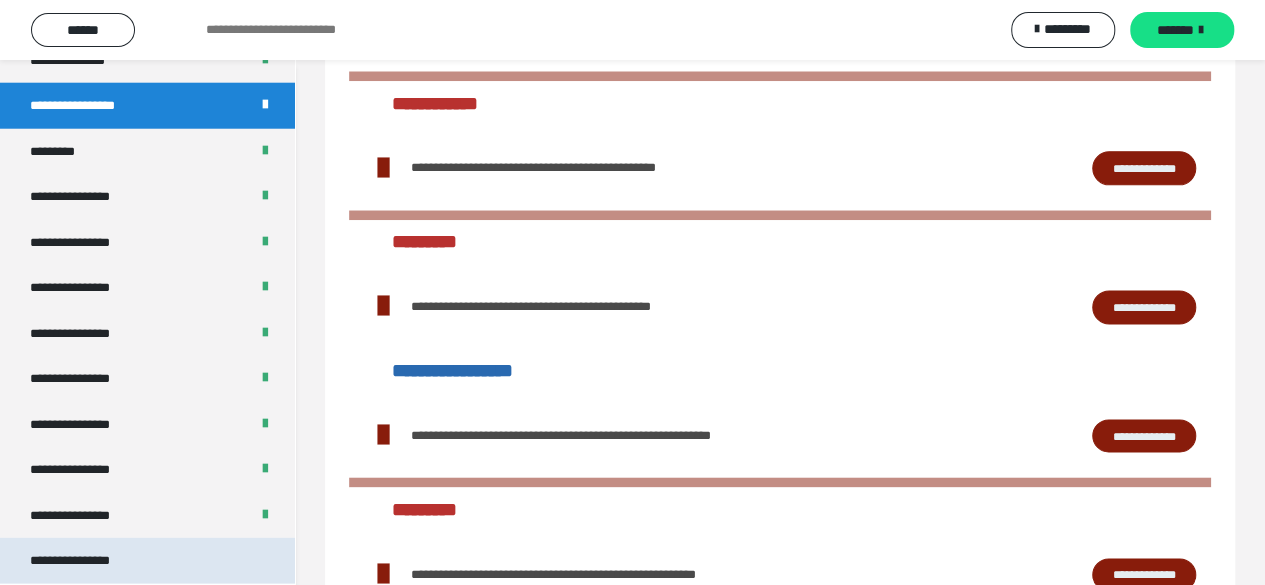 click on "**********" at bounding box center [87, 561] 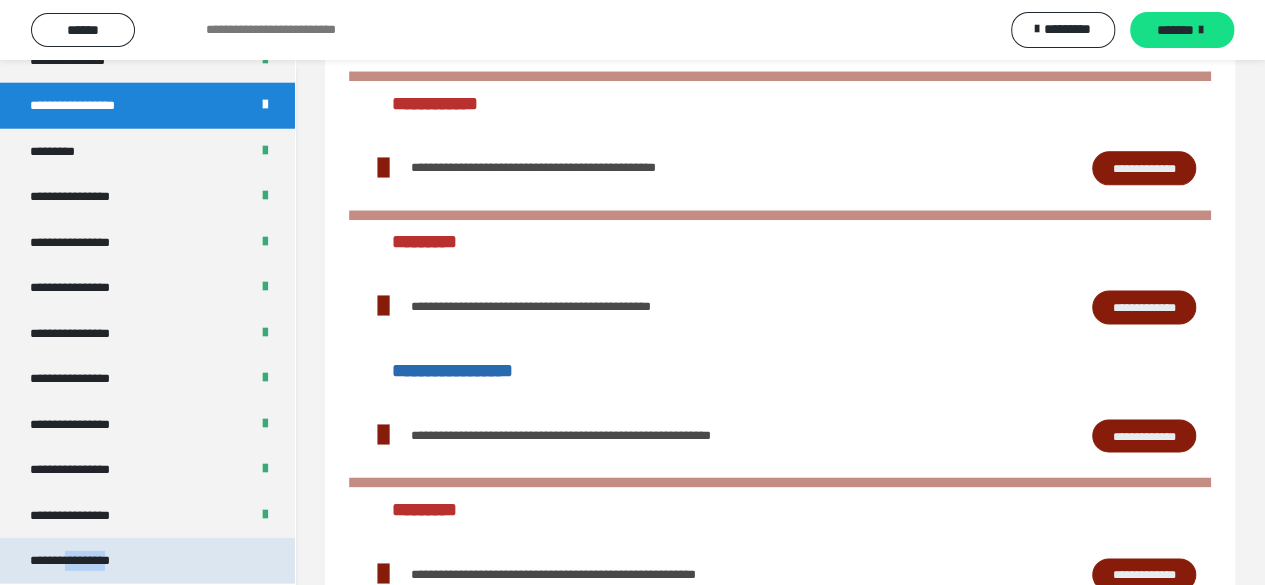 click on "**********" at bounding box center (87, 561) 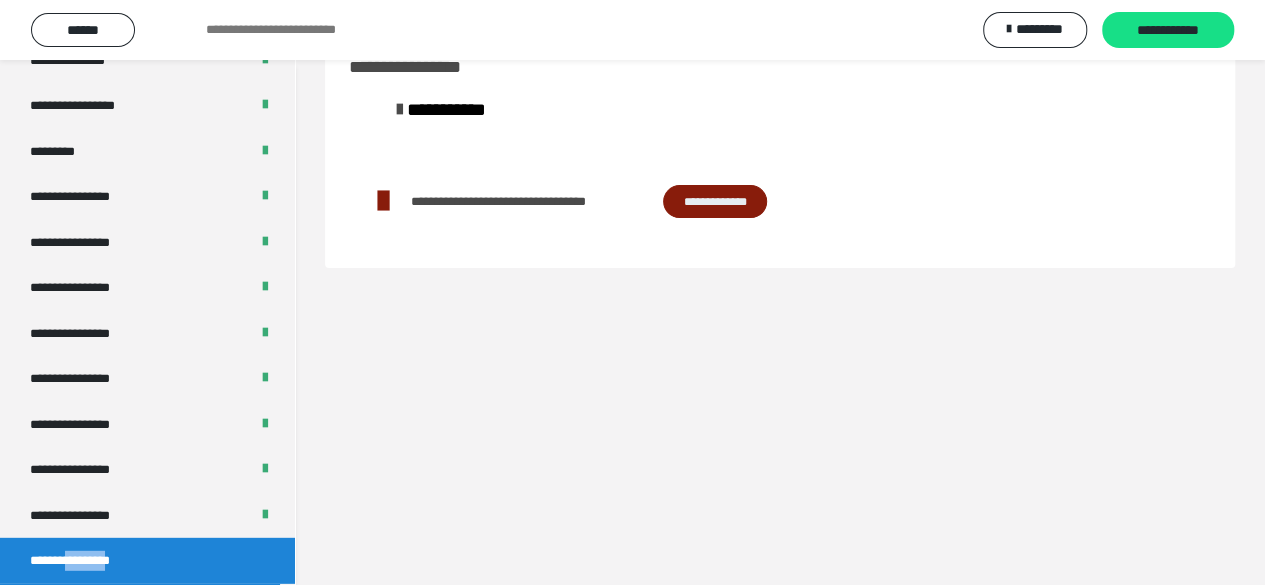 scroll, scrollTop: 60, scrollLeft: 0, axis: vertical 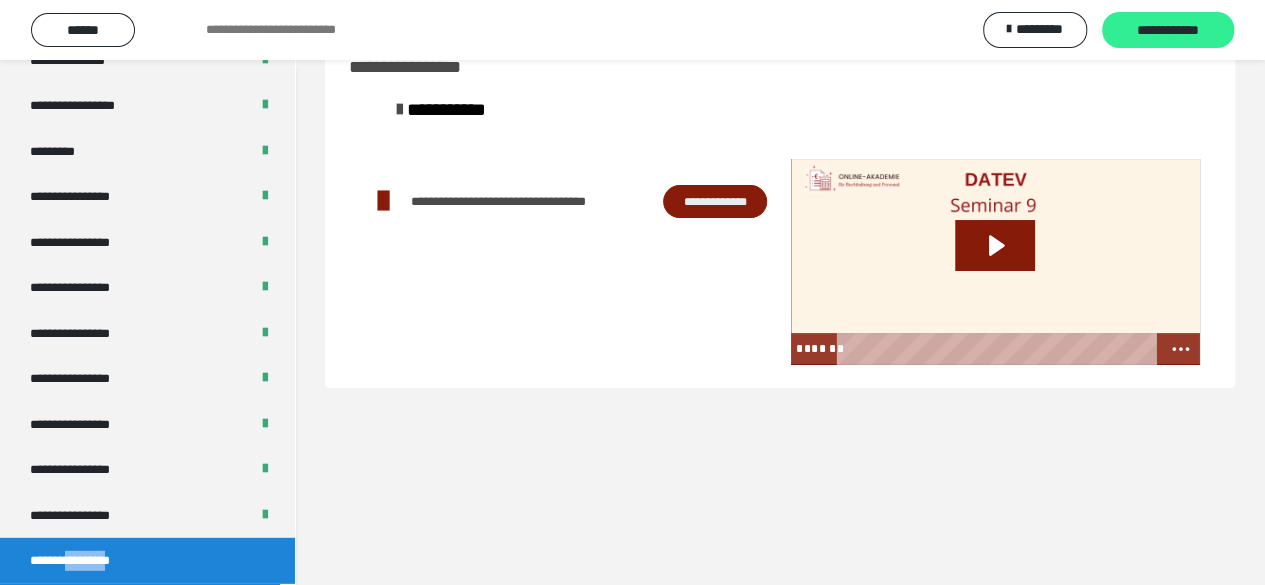 click on "**********" at bounding box center (1168, 31) 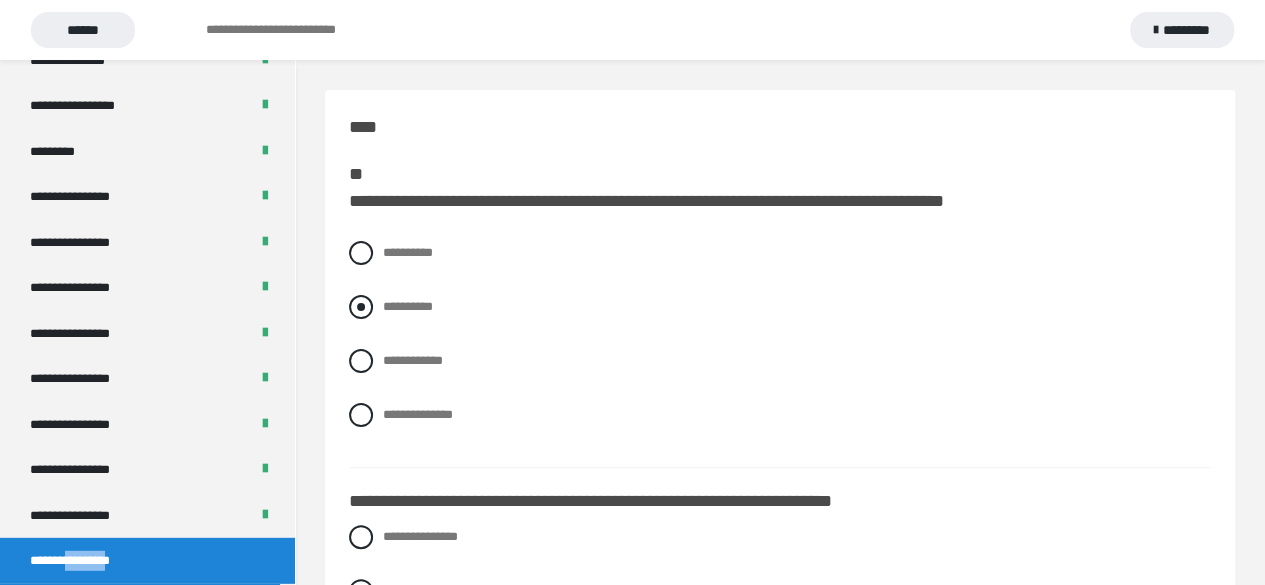 click at bounding box center (361, 307) 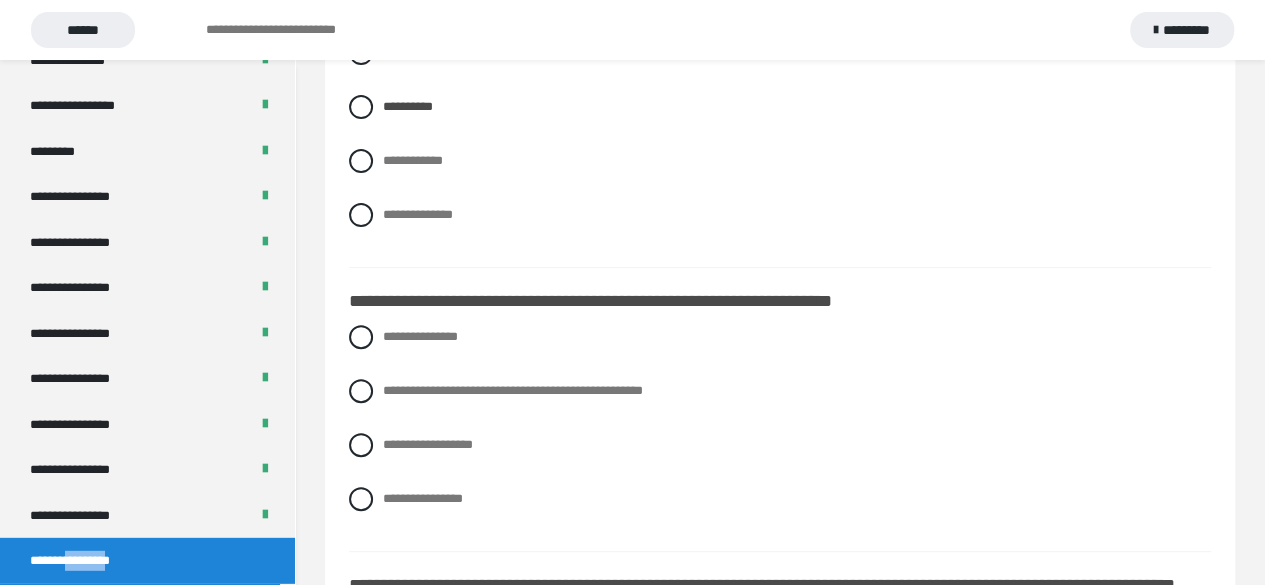 scroll, scrollTop: 300, scrollLeft: 0, axis: vertical 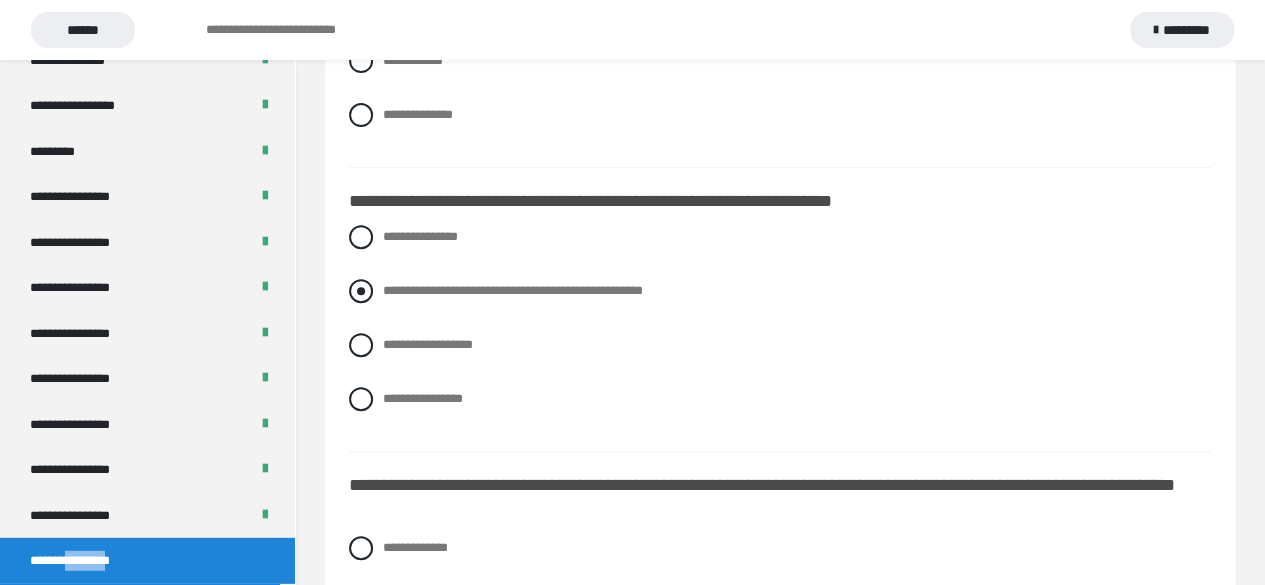 click at bounding box center (361, 291) 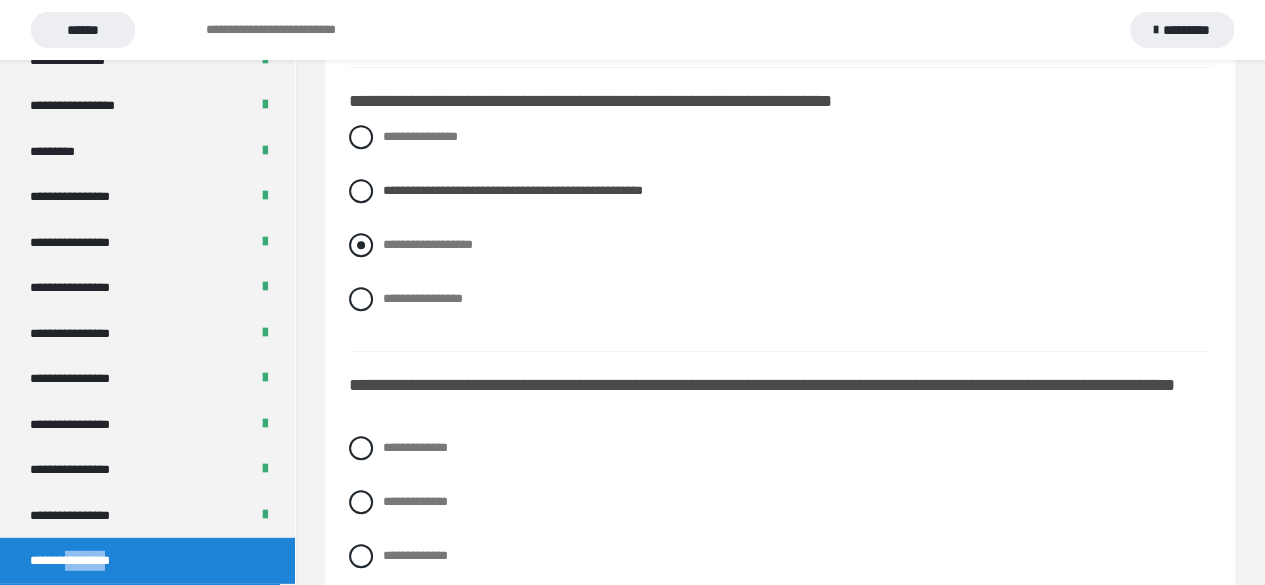 scroll, scrollTop: 500, scrollLeft: 0, axis: vertical 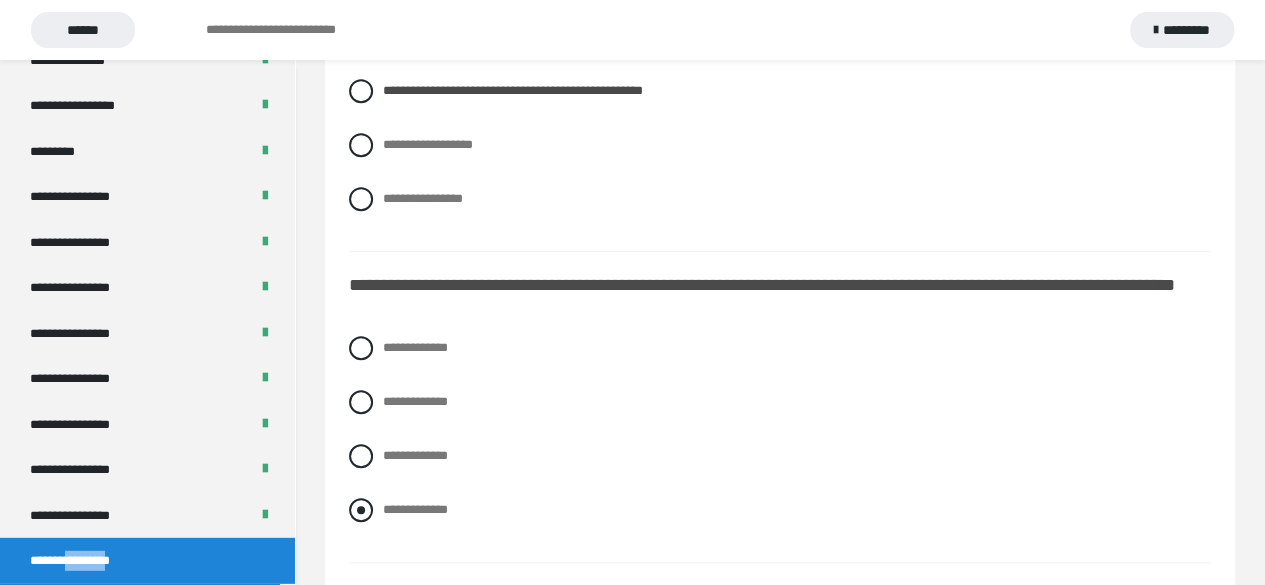 click at bounding box center [361, 510] 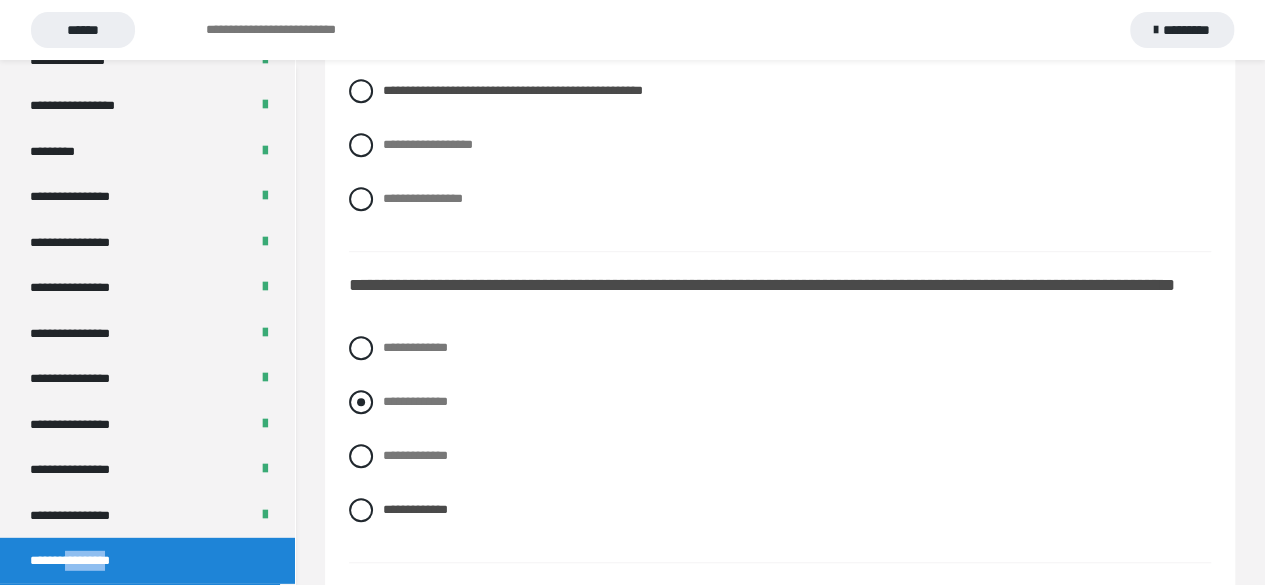 click at bounding box center [361, 402] 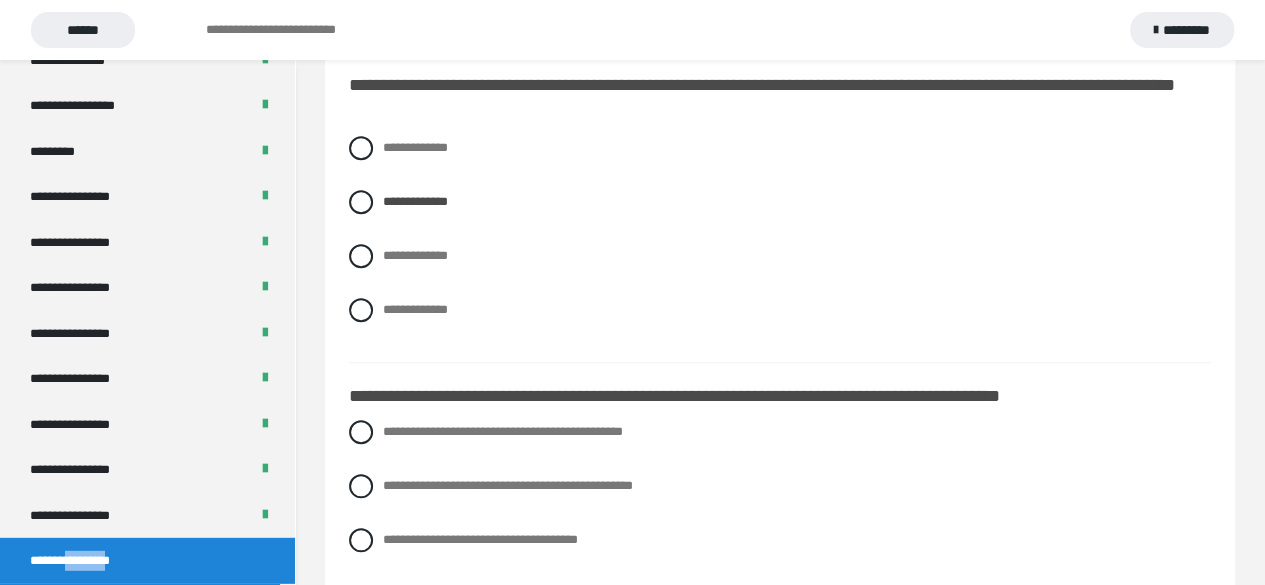 scroll, scrollTop: 800, scrollLeft: 0, axis: vertical 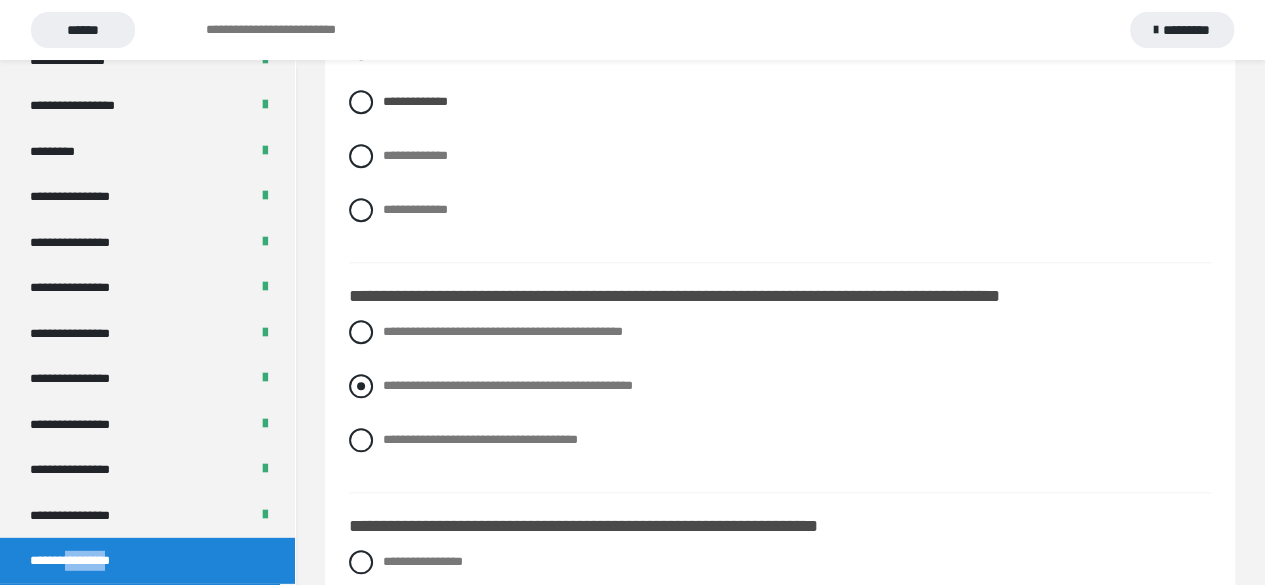 click at bounding box center [361, 386] 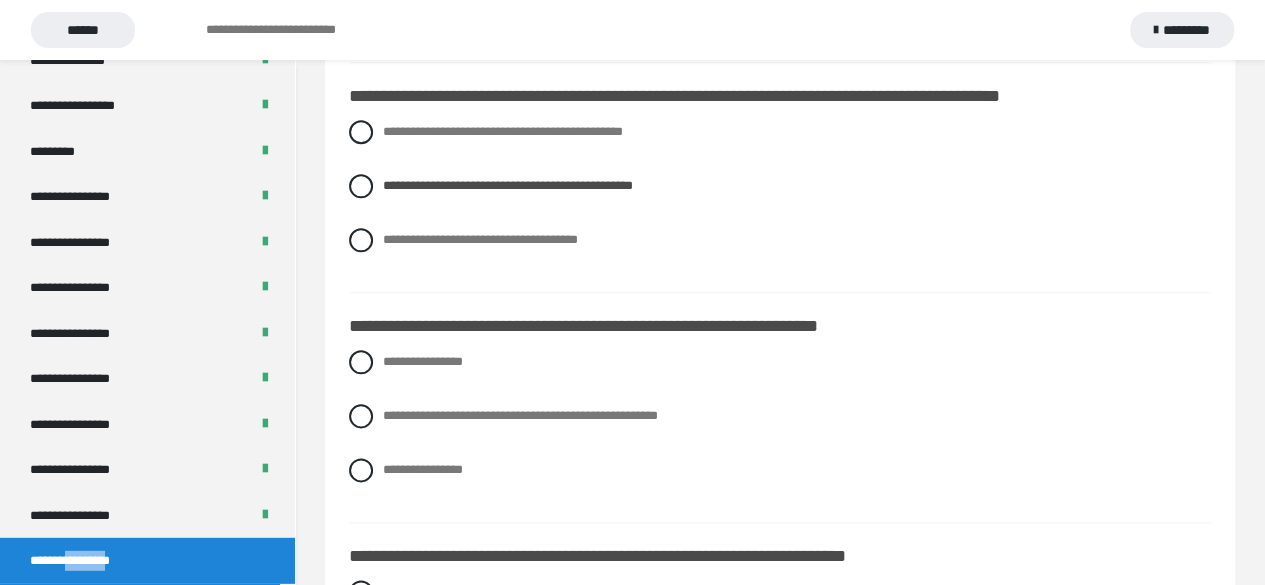 scroll, scrollTop: 1100, scrollLeft: 0, axis: vertical 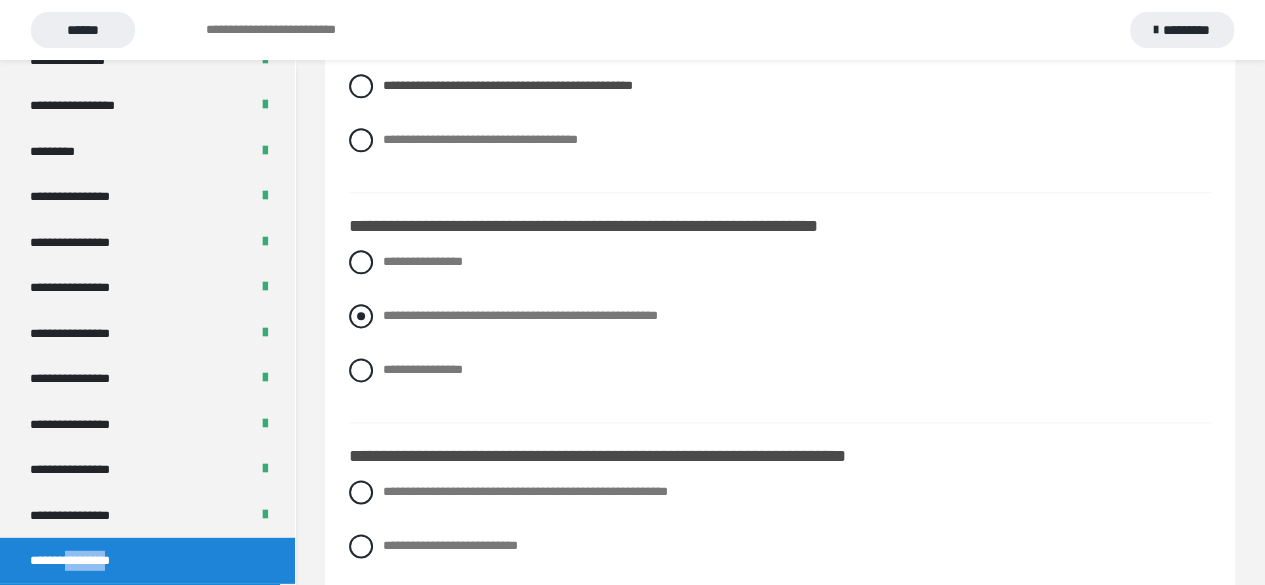 click at bounding box center (361, 316) 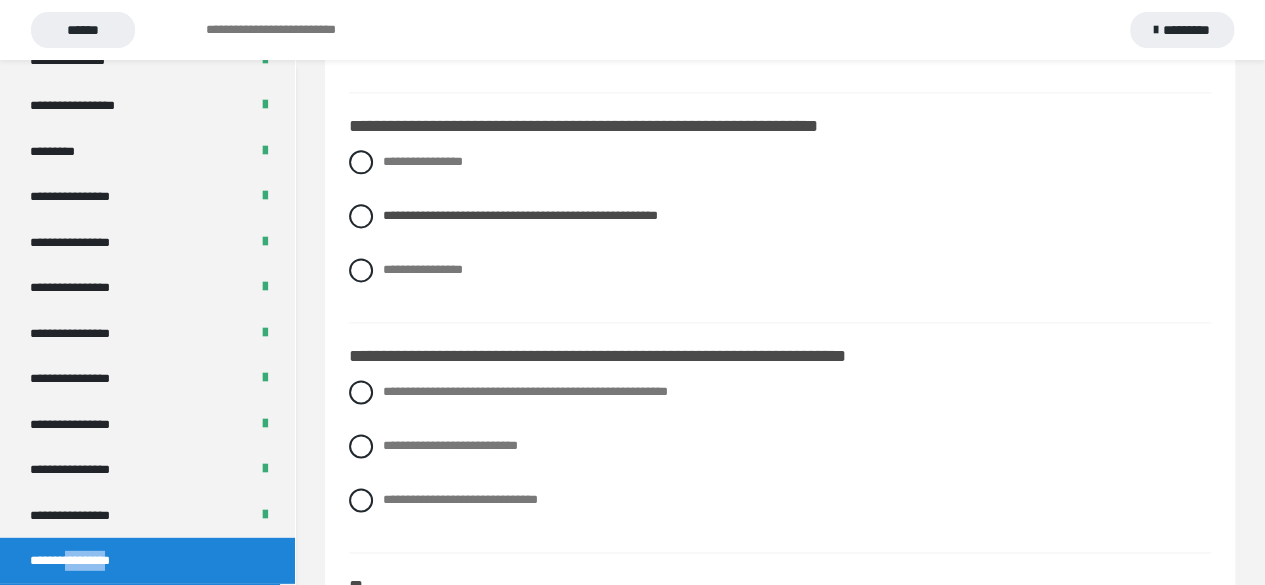 scroll, scrollTop: 1300, scrollLeft: 0, axis: vertical 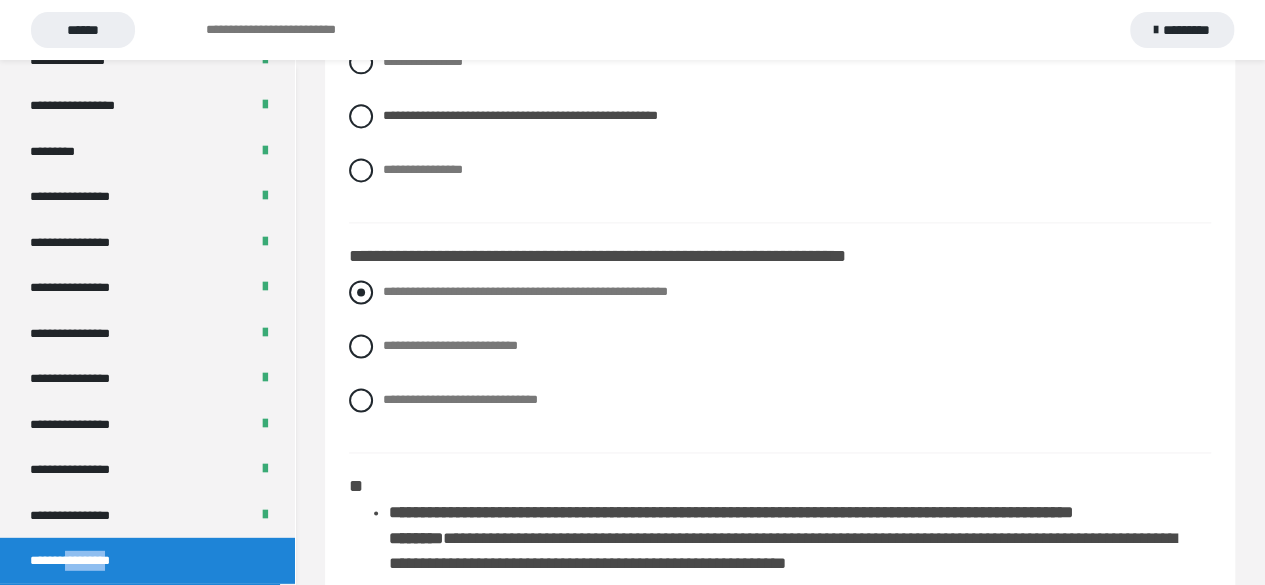 click at bounding box center [361, 292] 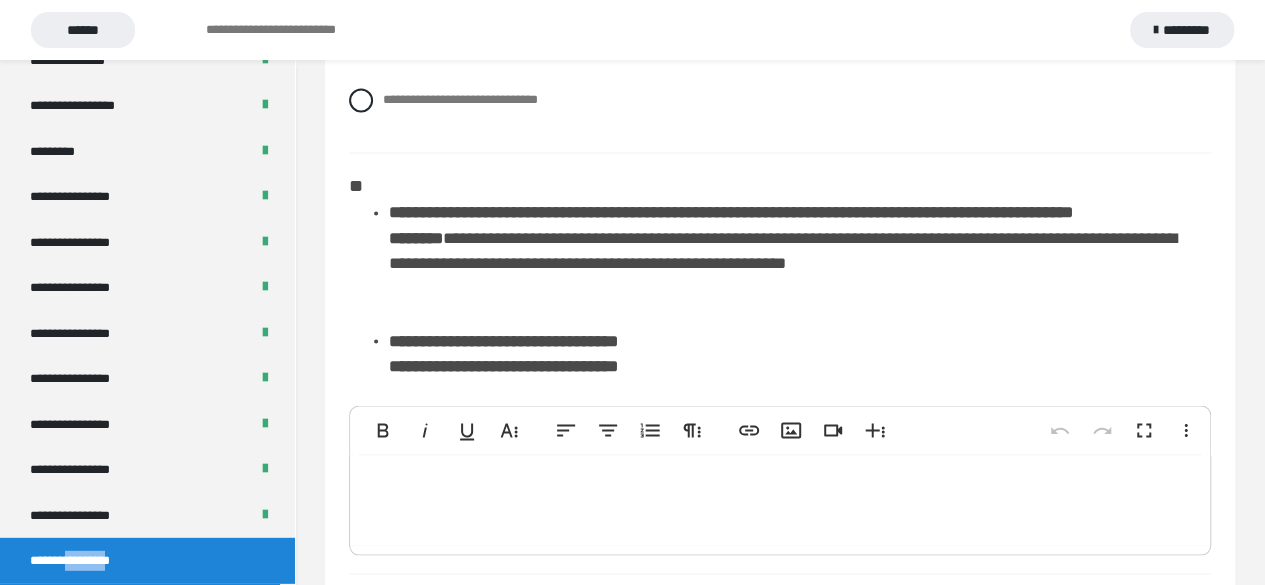 scroll, scrollTop: 1700, scrollLeft: 0, axis: vertical 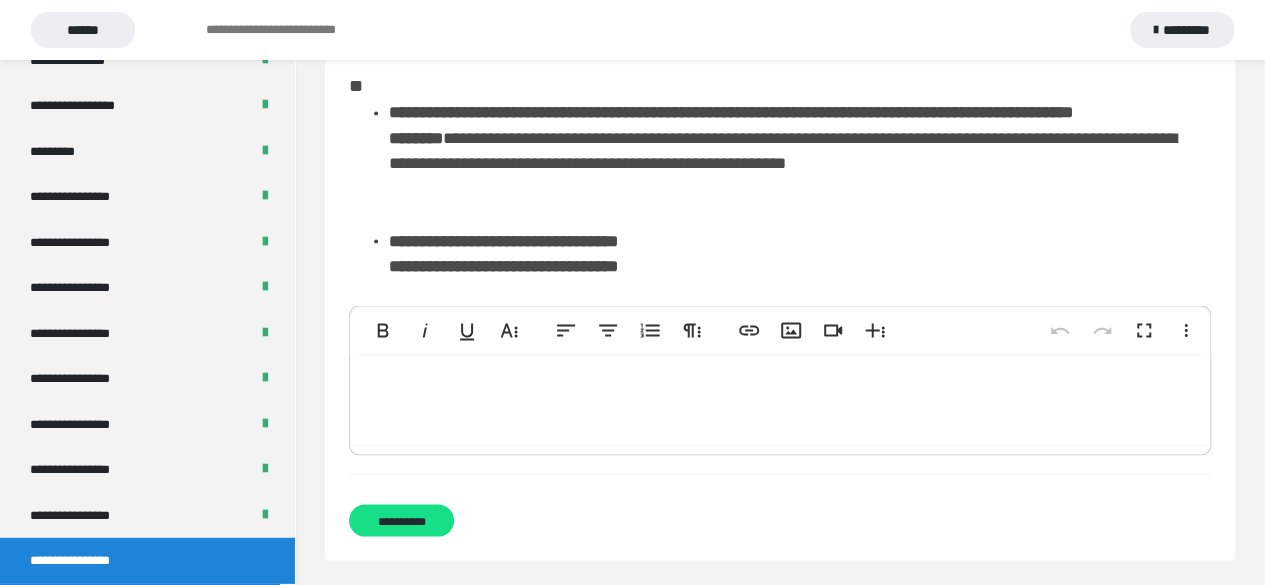 click on "**********" at bounding box center [503, 240] 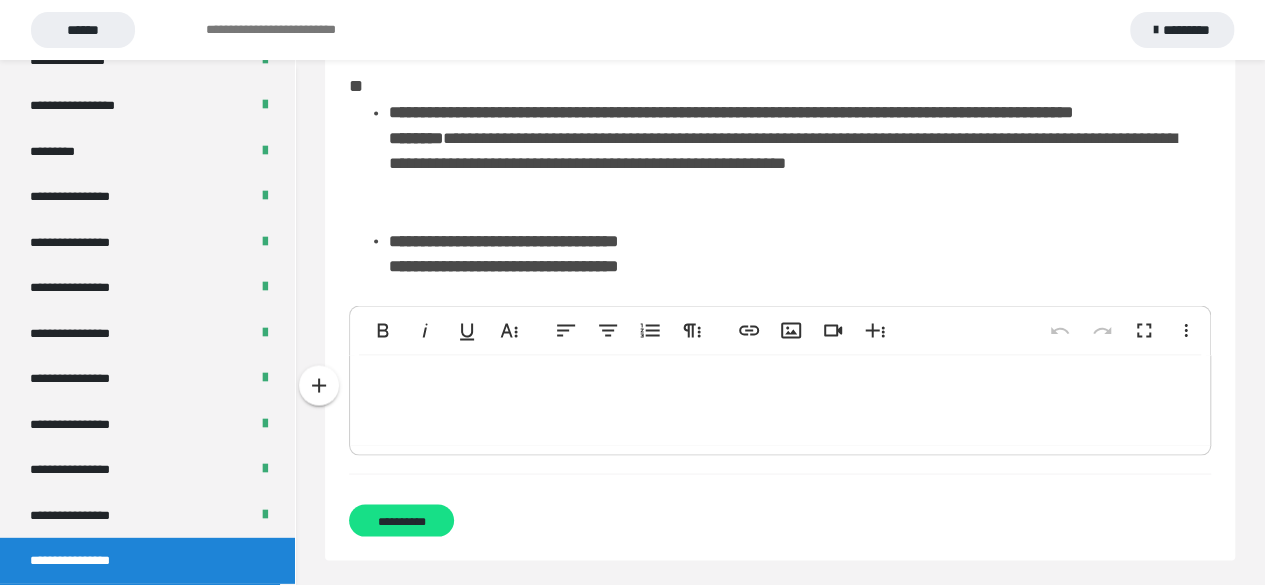 type 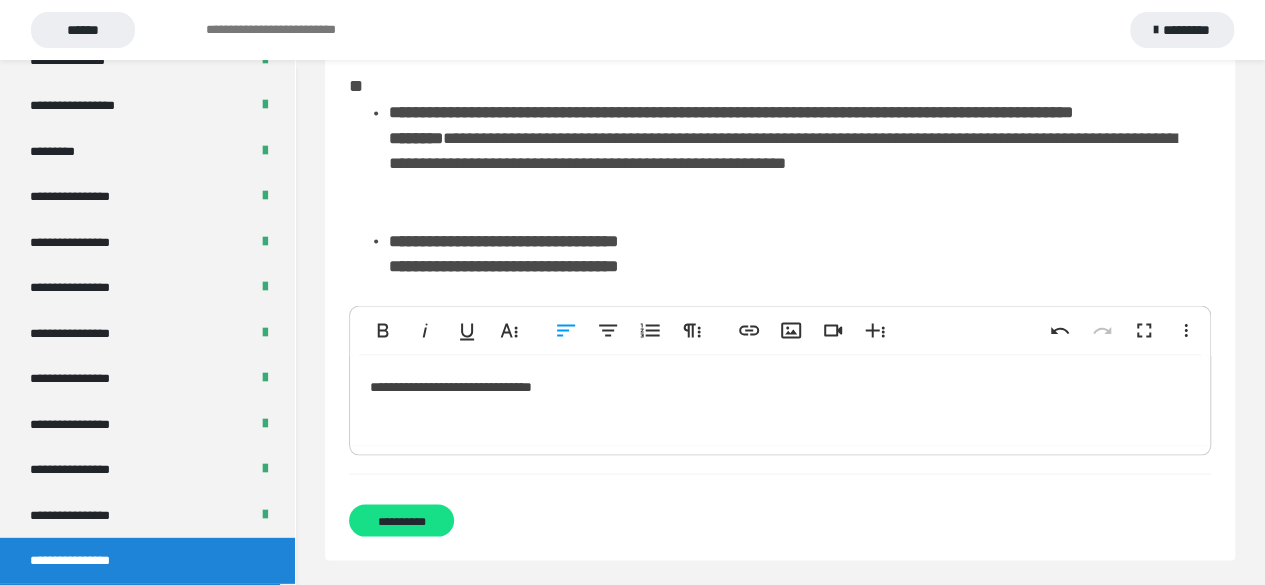 click on "**********" at bounding box center [780, 400] 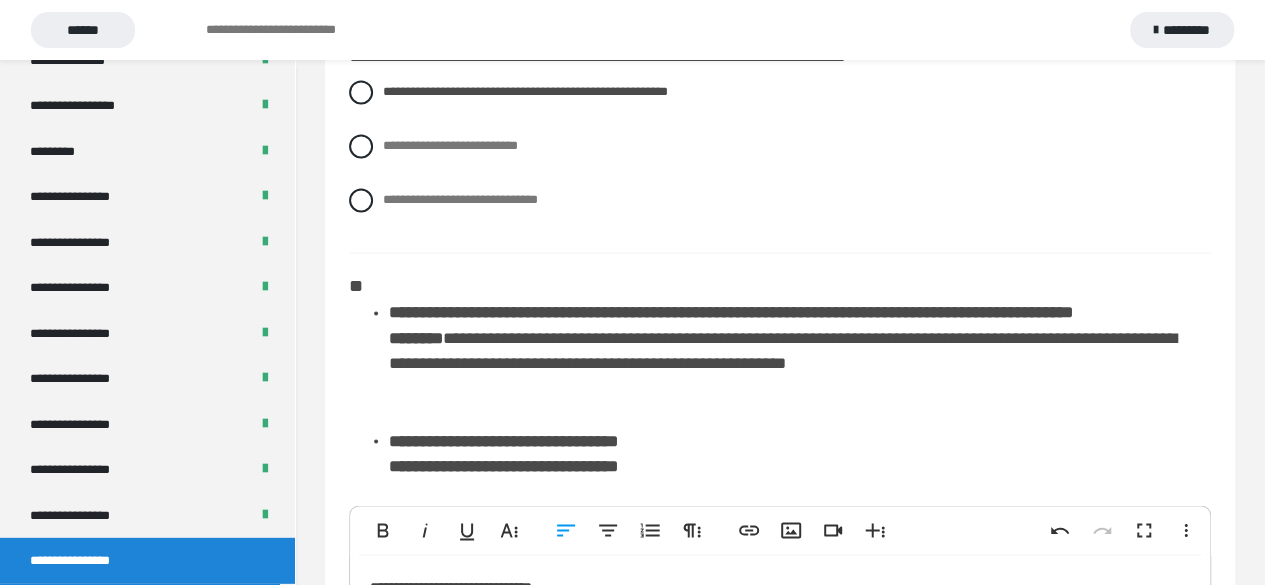 scroll, scrollTop: 1702, scrollLeft: 0, axis: vertical 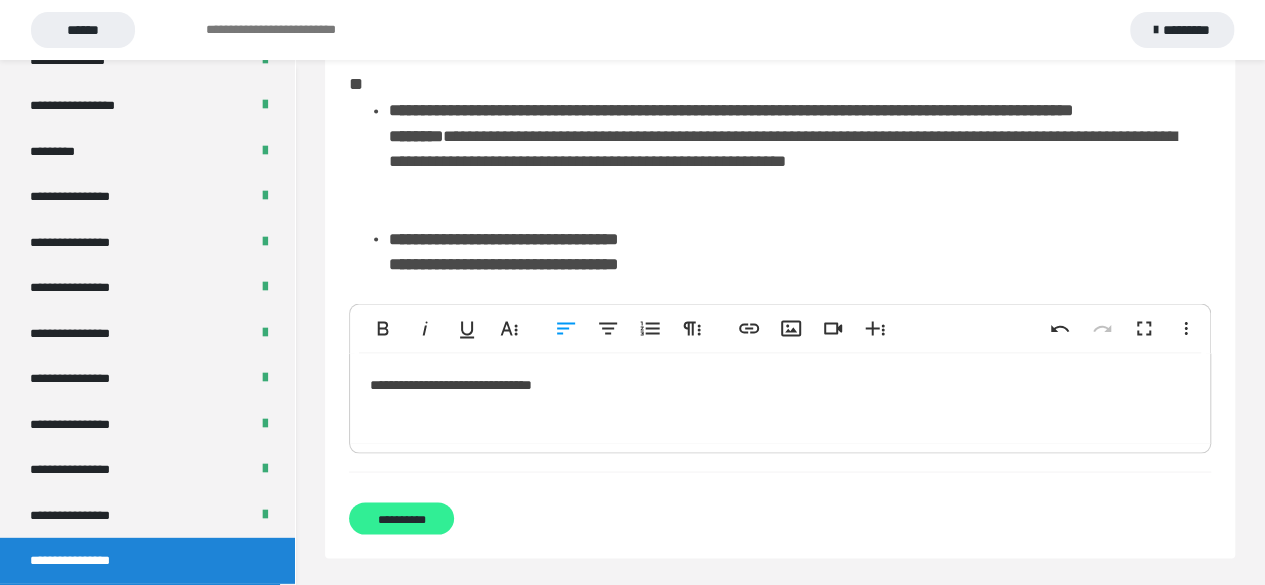 click on "**********" at bounding box center [401, 518] 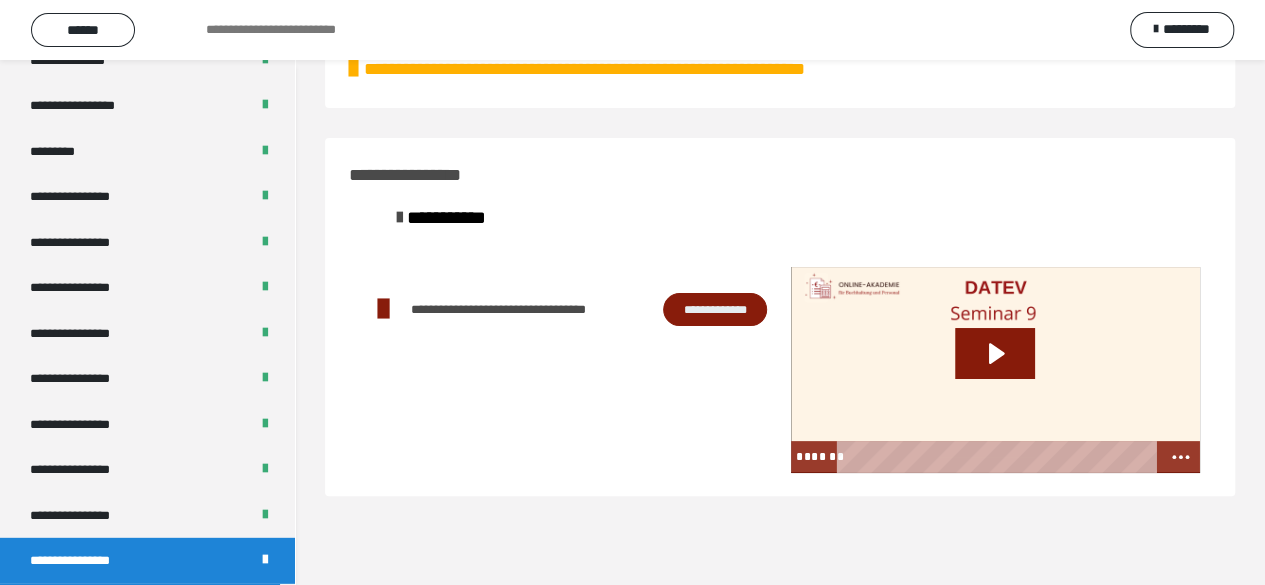 scroll, scrollTop: 0, scrollLeft: 0, axis: both 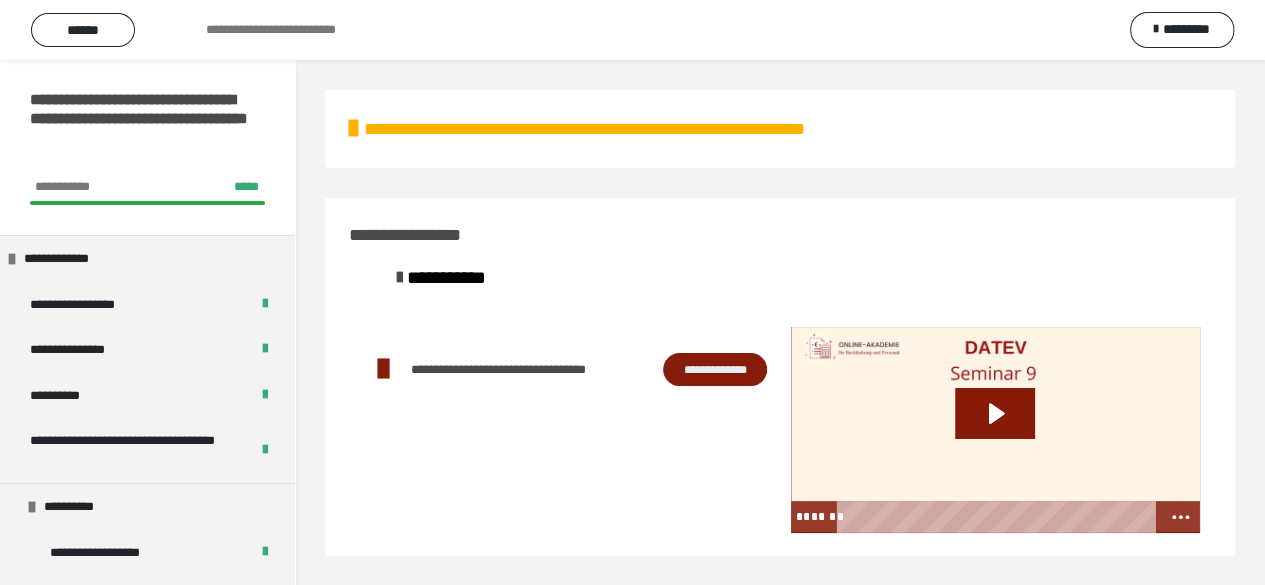 click on "**********" at bounding box center (659, 129) 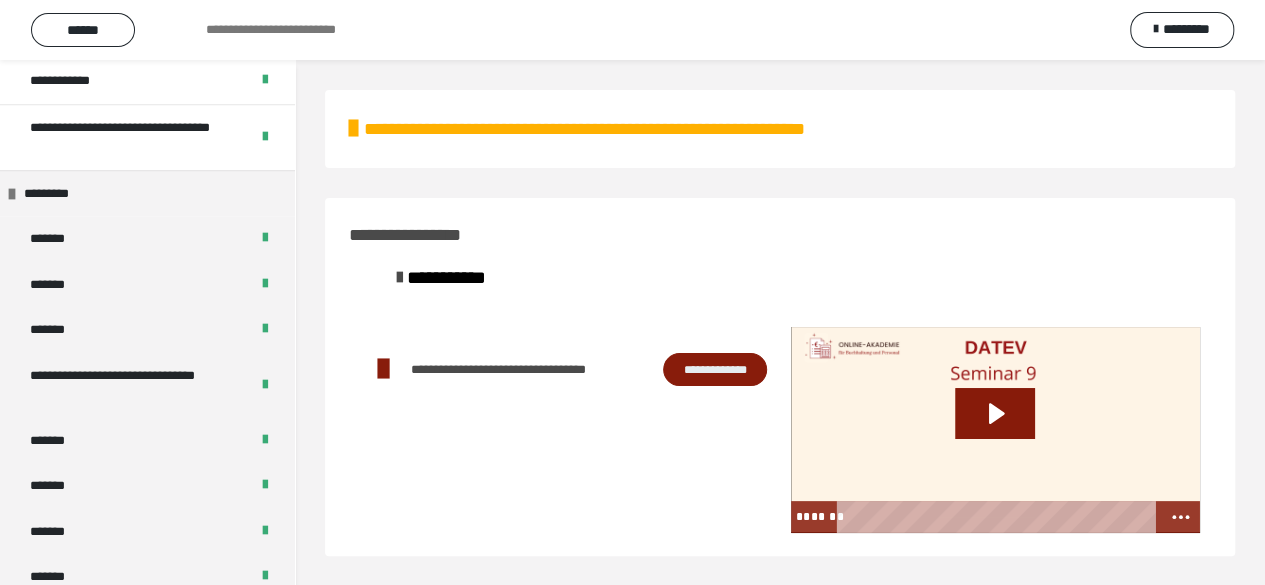 scroll, scrollTop: 1400, scrollLeft: 0, axis: vertical 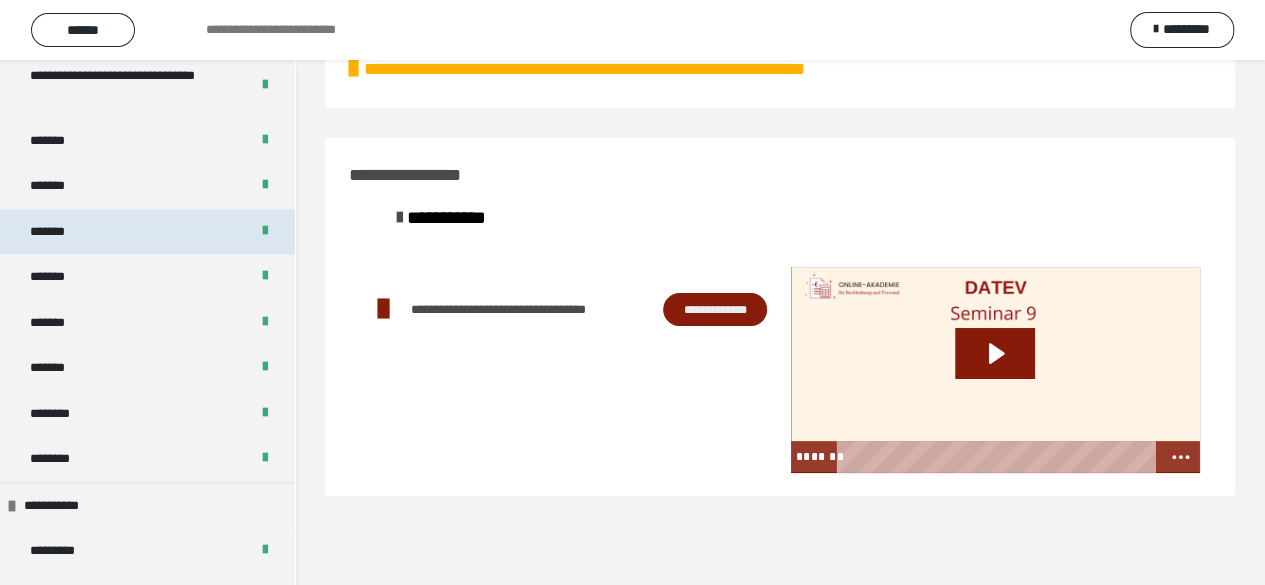 click on "*******" at bounding box center (147, 232) 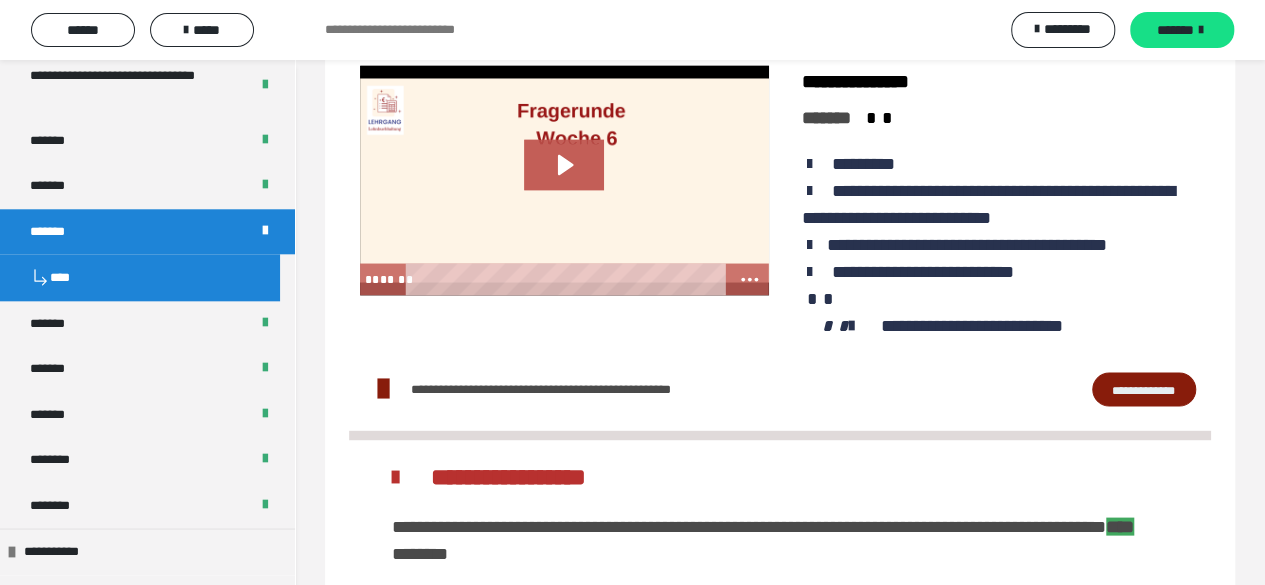 scroll, scrollTop: 1860, scrollLeft: 0, axis: vertical 